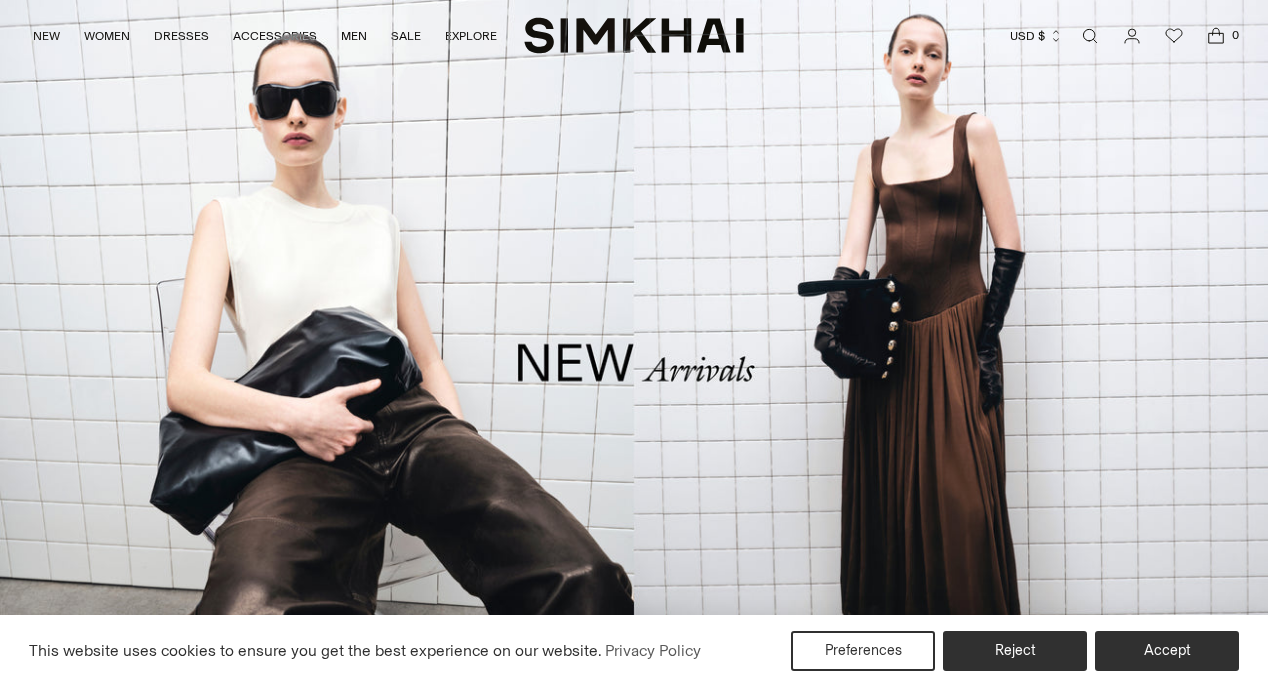 scroll, scrollTop: 0, scrollLeft: 0, axis: both 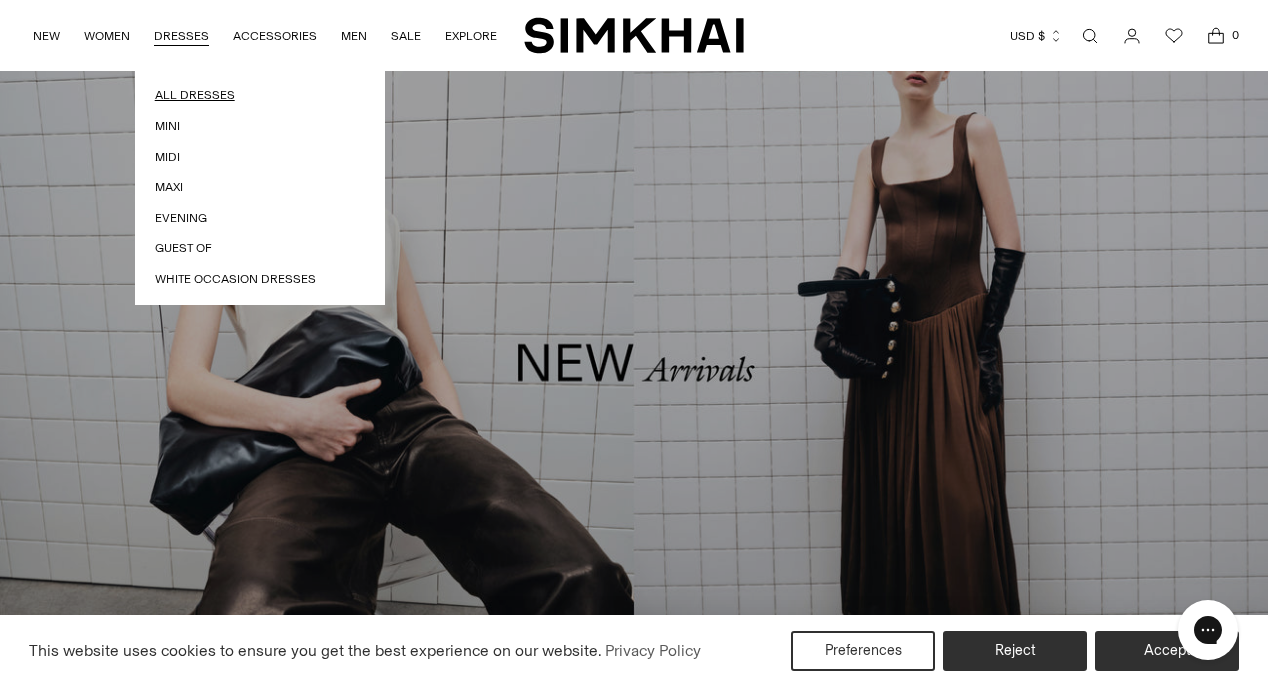 click on "All Dresses" at bounding box center (260, 95) 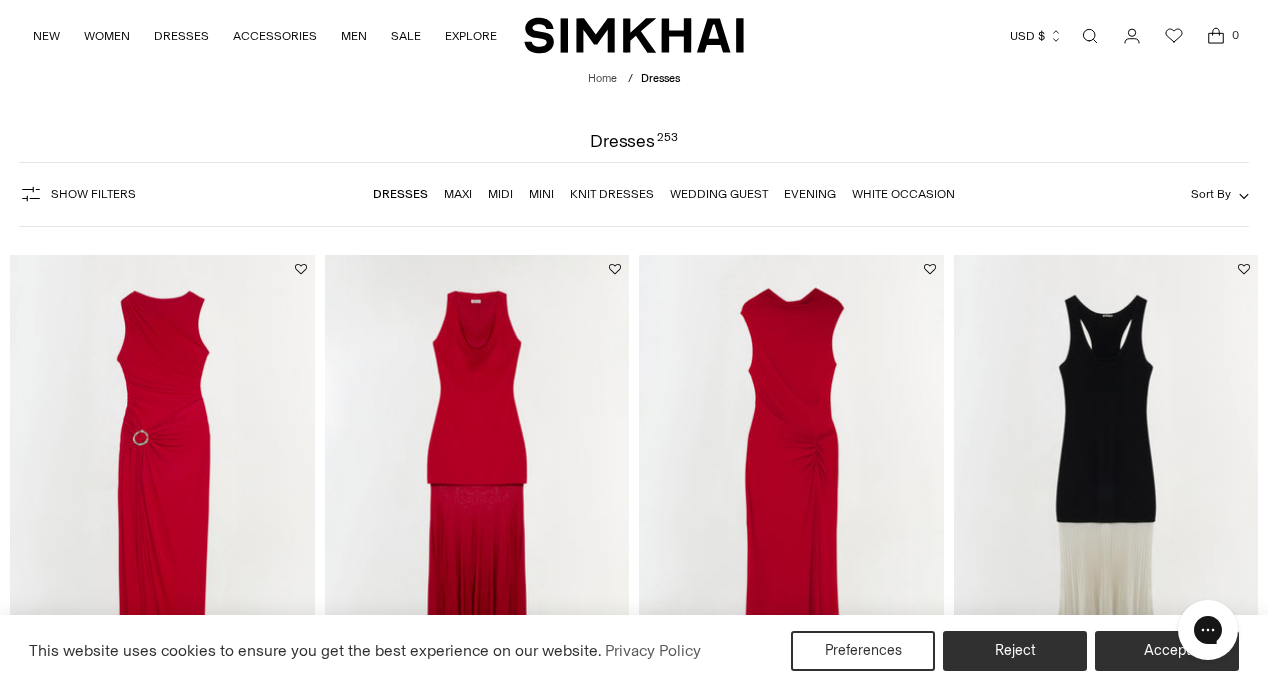 scroll, scrollTop: 0, scrollLeft: 0, axis: both 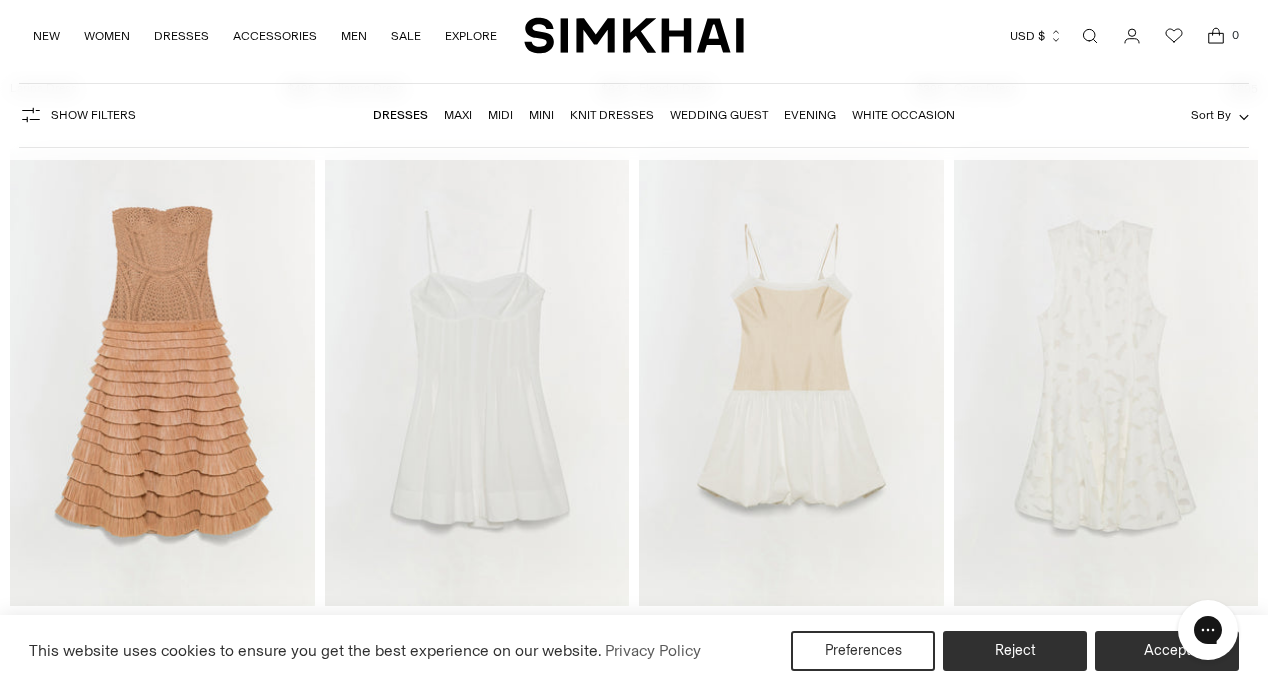 click at bounding box center [0, 0] 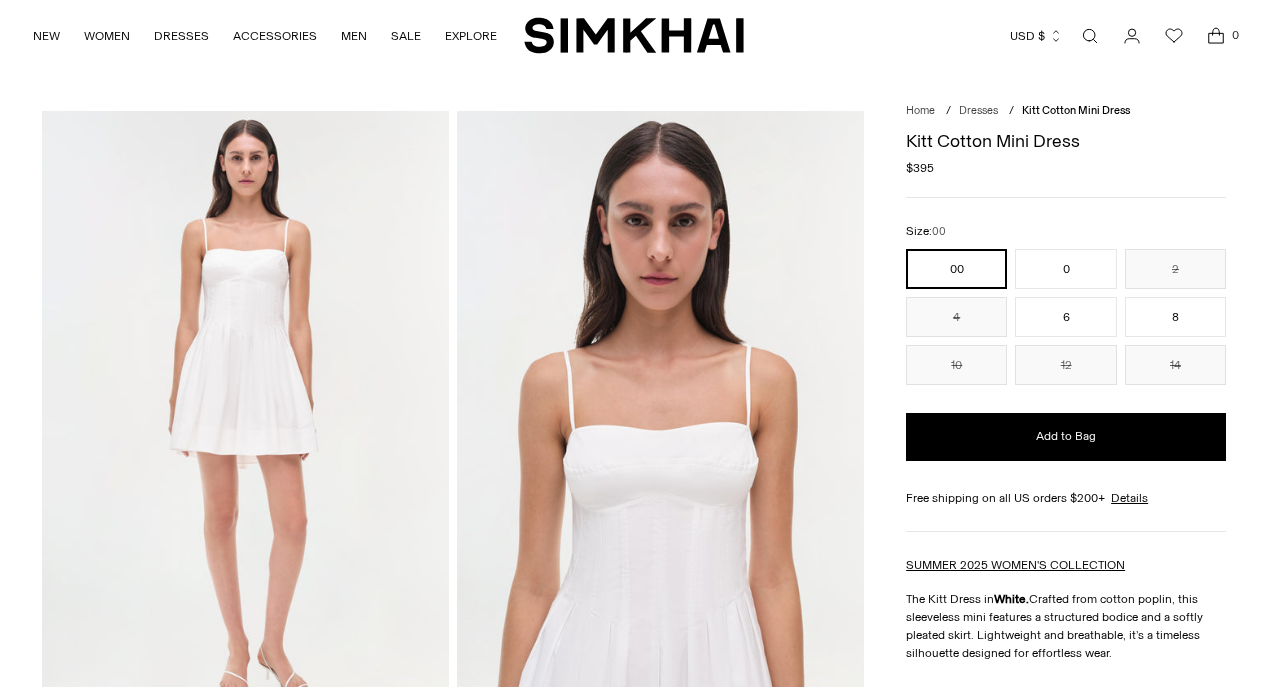 scroll, scrollTop: 0, scrollLeft: 0, axis: both 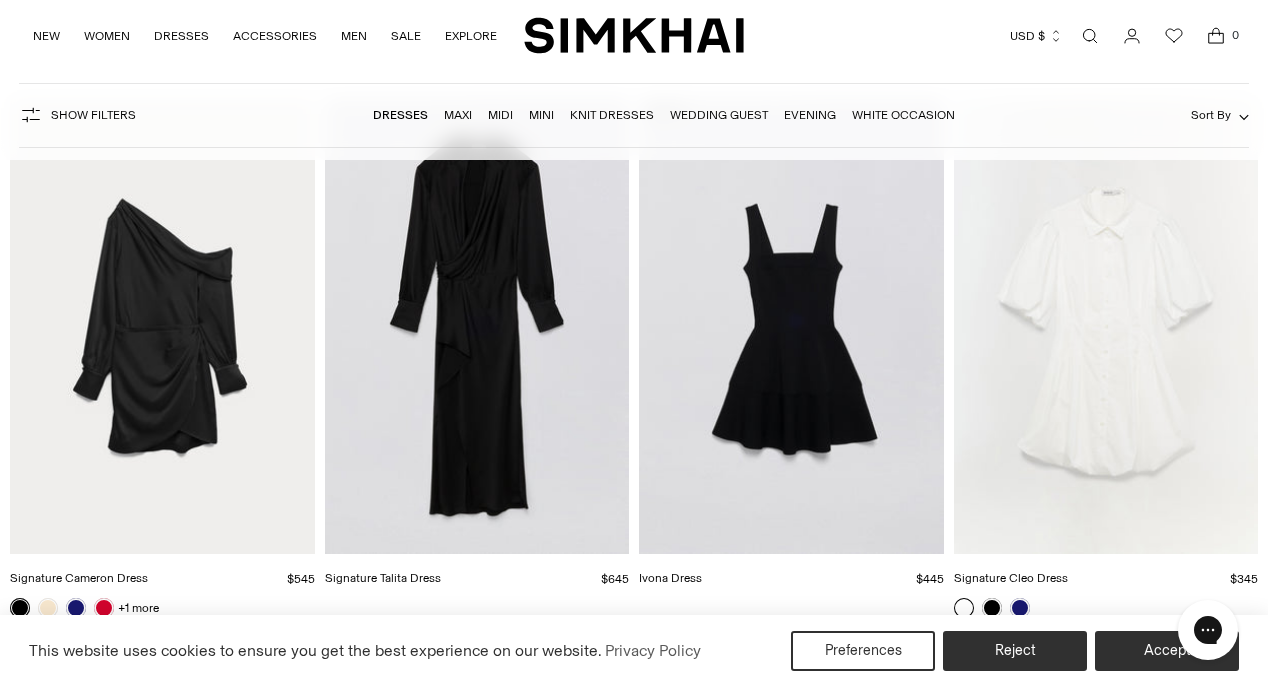 click at bounding box center (0, 0) 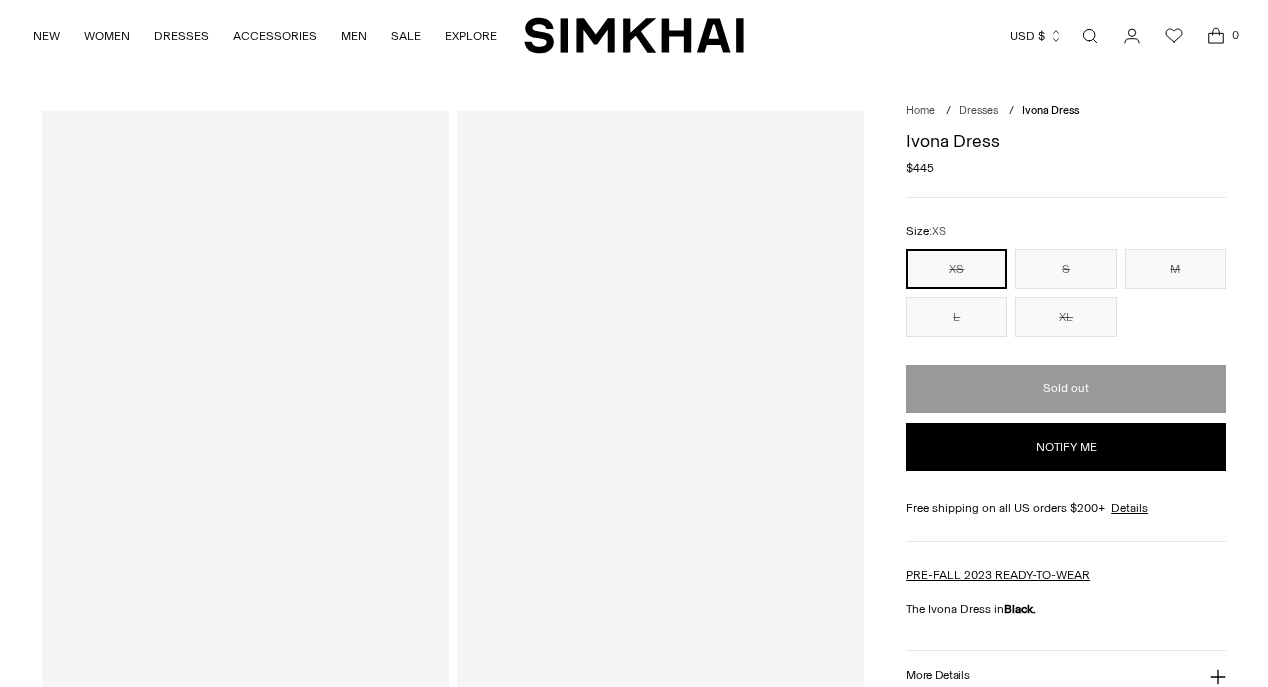 scroll, scrollTop: 0, scrollLeft: 0, axis: both 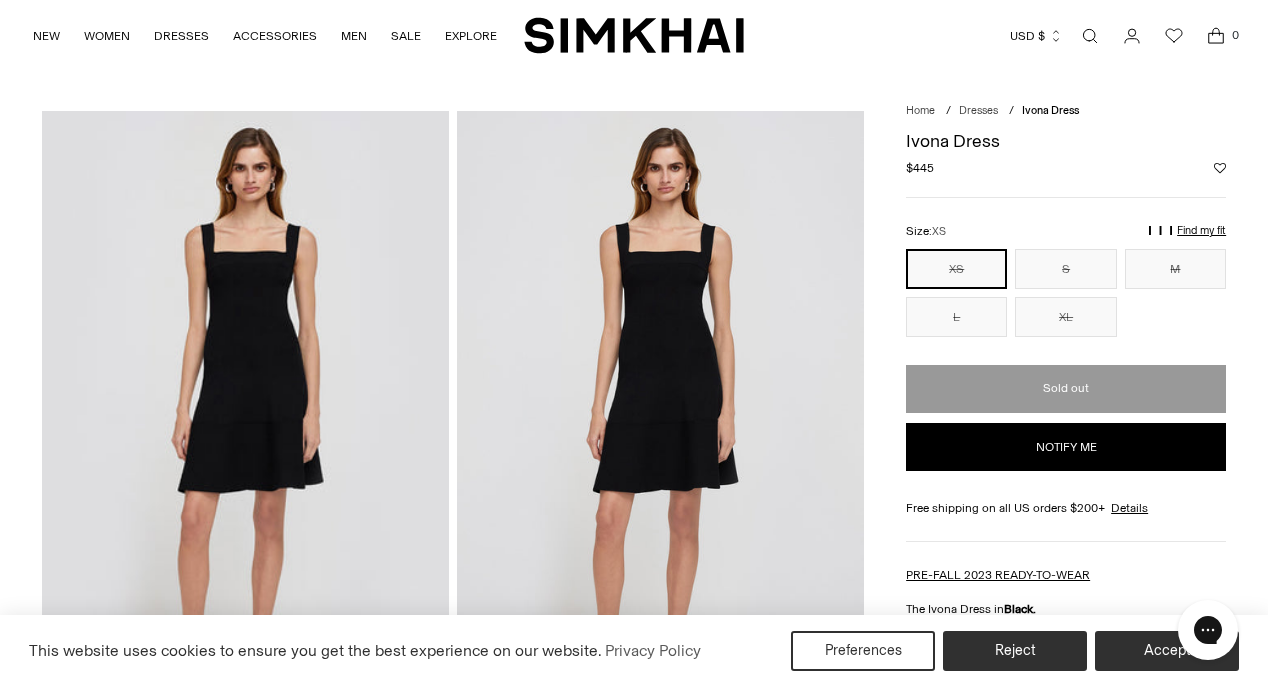 click at bounding box center (660, 416) 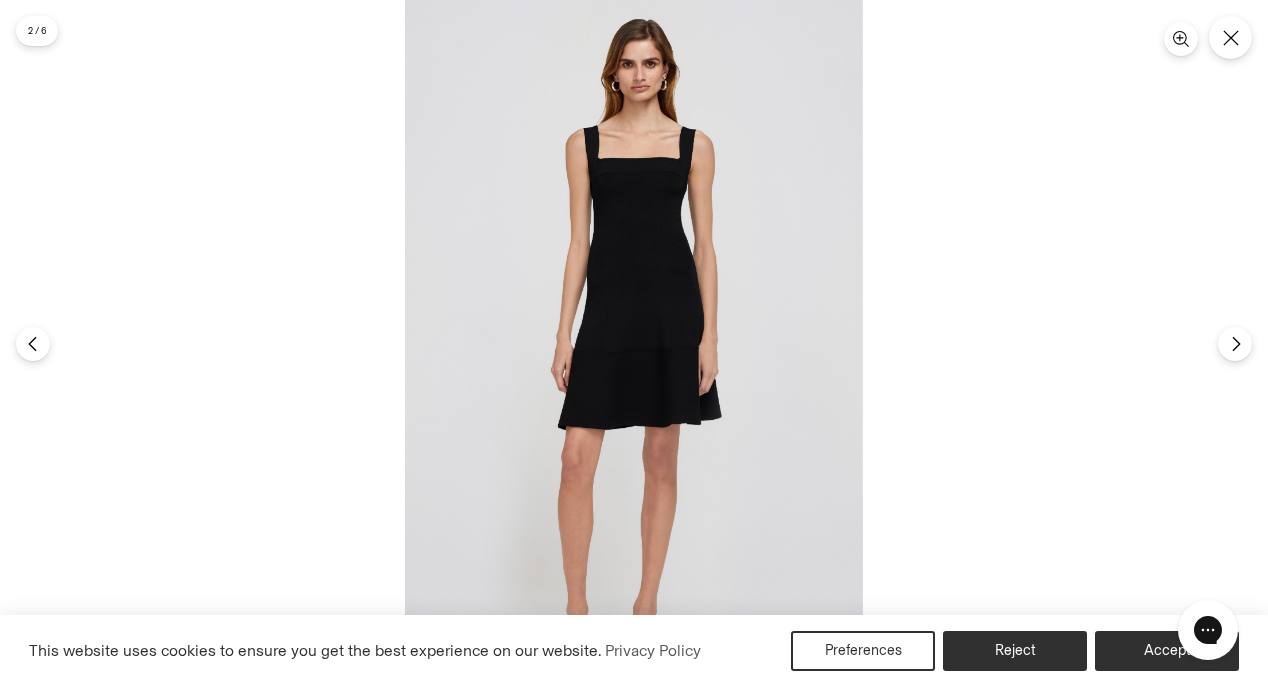 click at bounding box center [634, 343] 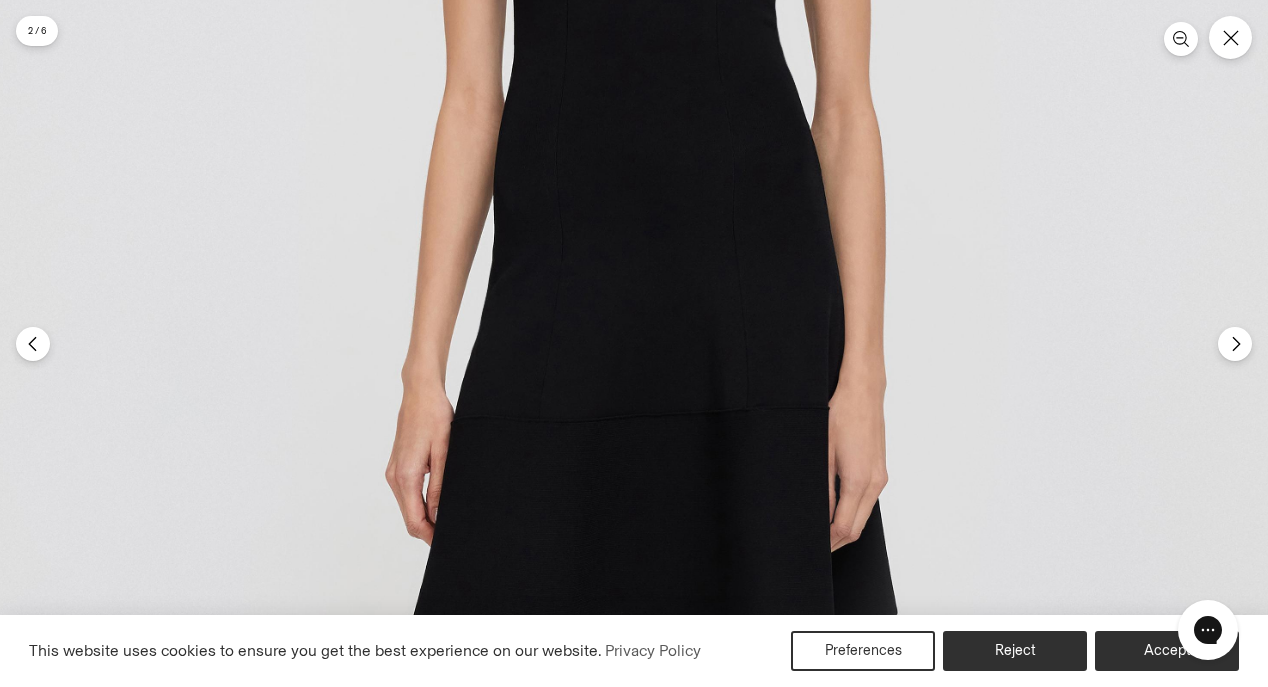 click at bounding box center (635, 394) 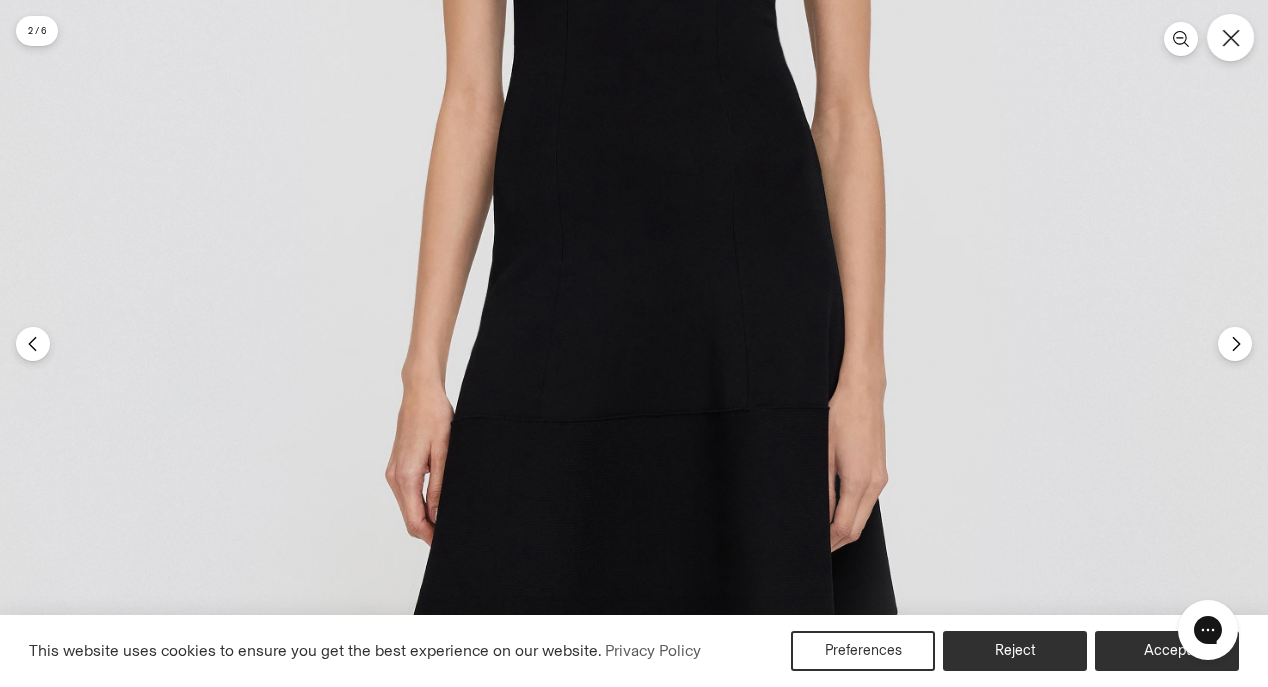 click 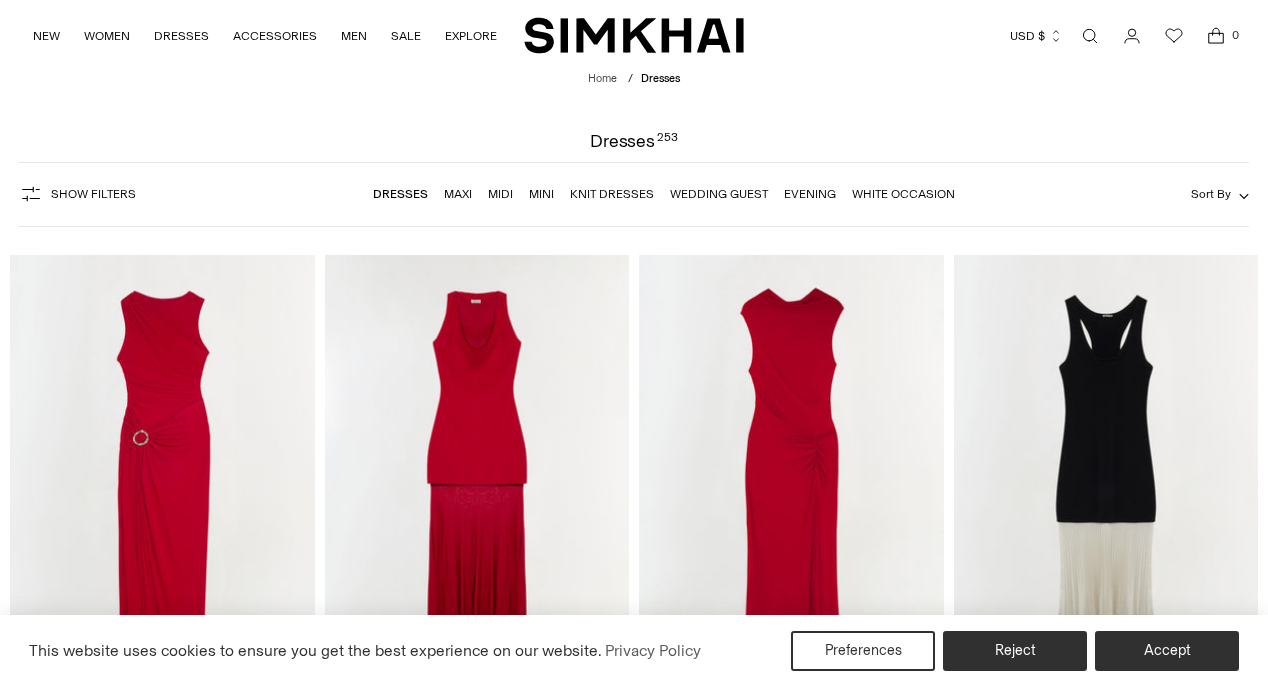 scroll, scrollTop: 3353, scrollLeft: 0, axis: vertical 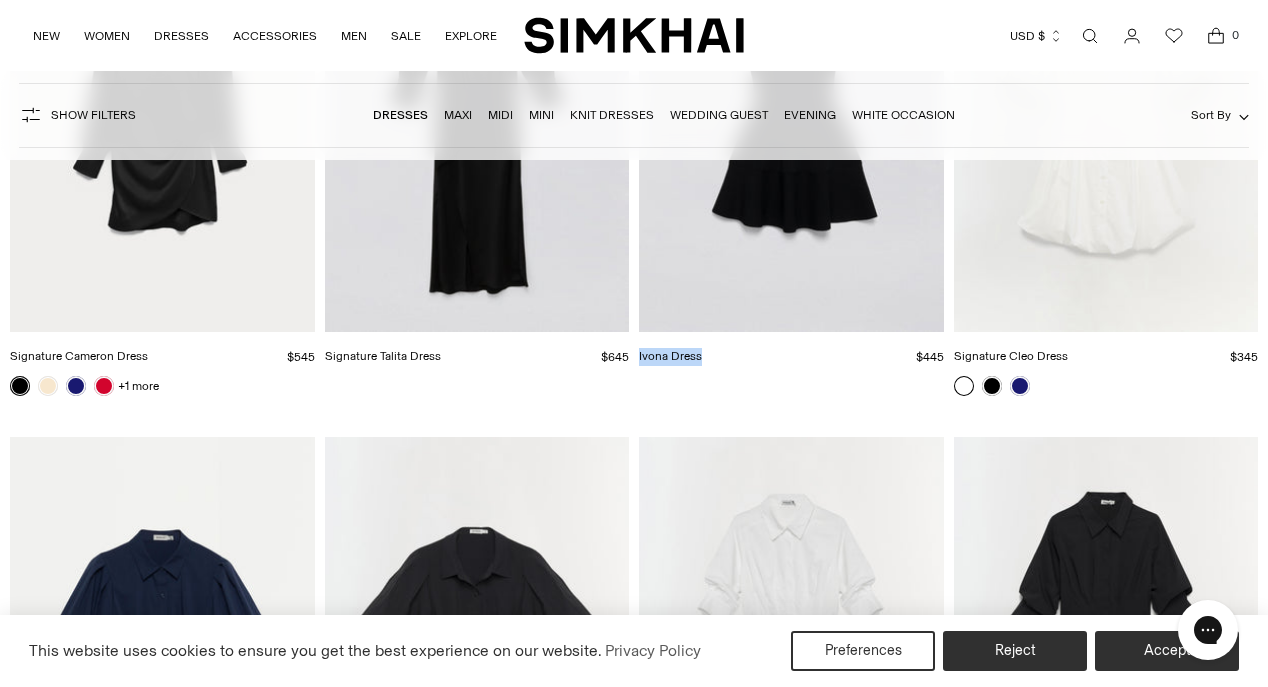 drag, startPoint x: 795, startPoint y: 359, endPoint x: 645, endPoint y: 341, distance: 151.07614 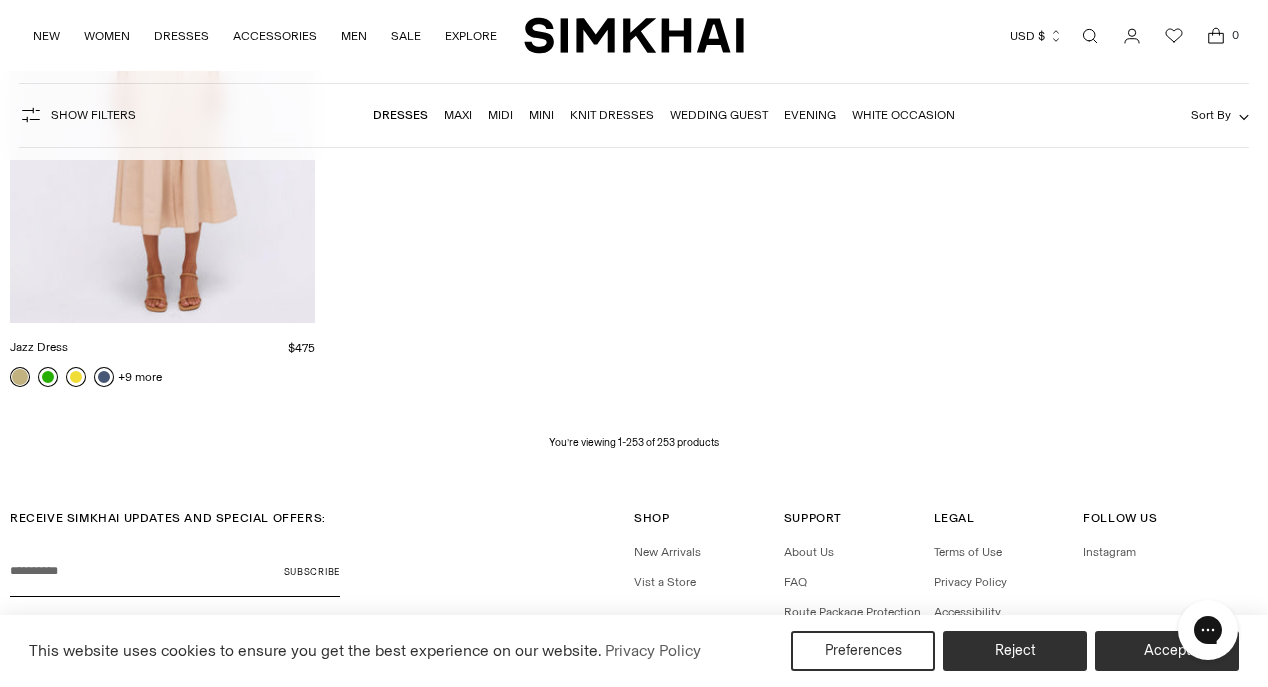 scroll, scrollTop: 35793, scrollLeft: 0, axis: vertical 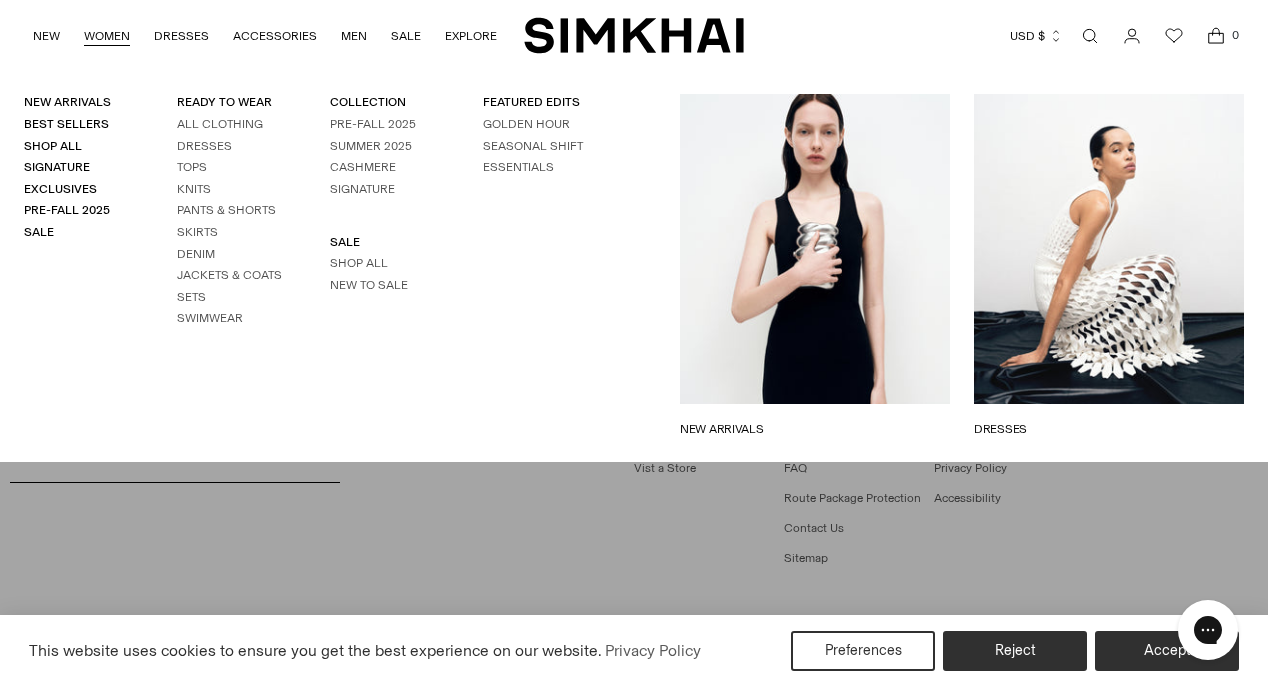 click on "NEW ARRIVALS" at bounding box center [815, 429] 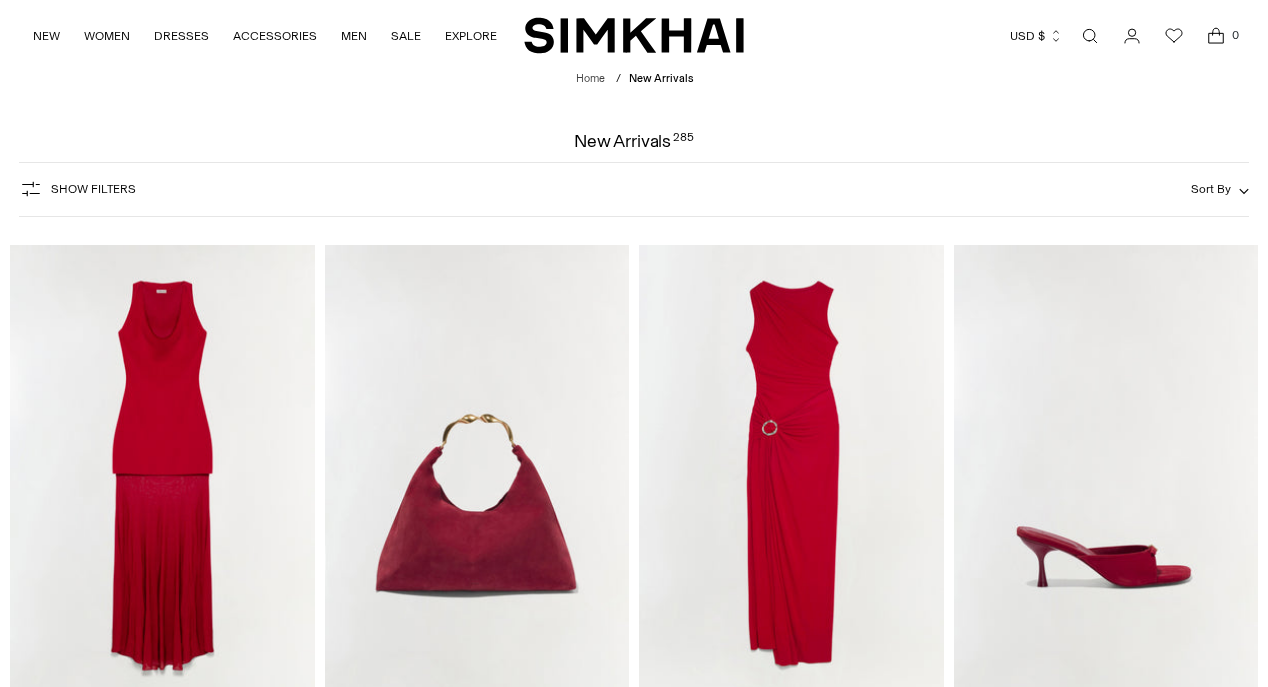 scroll, scrollTop: 0, scrollLeft: 0, axis: both 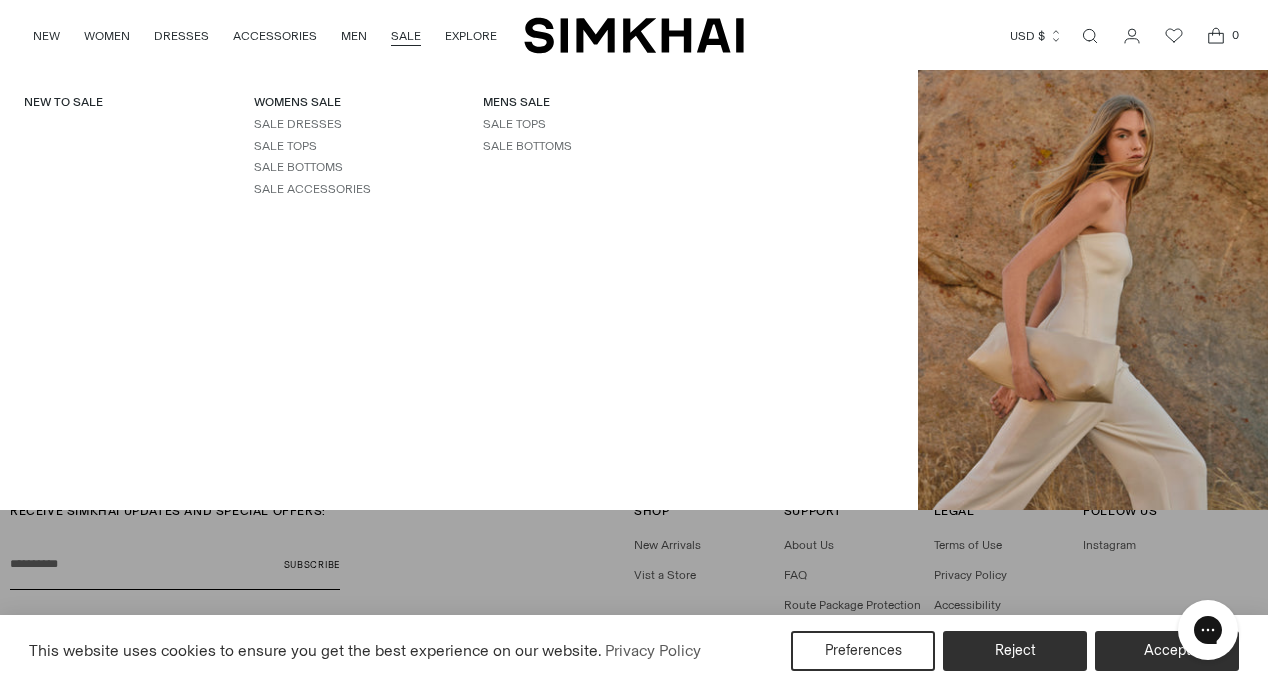 click on "SALE" at bounding box center [406, 36] 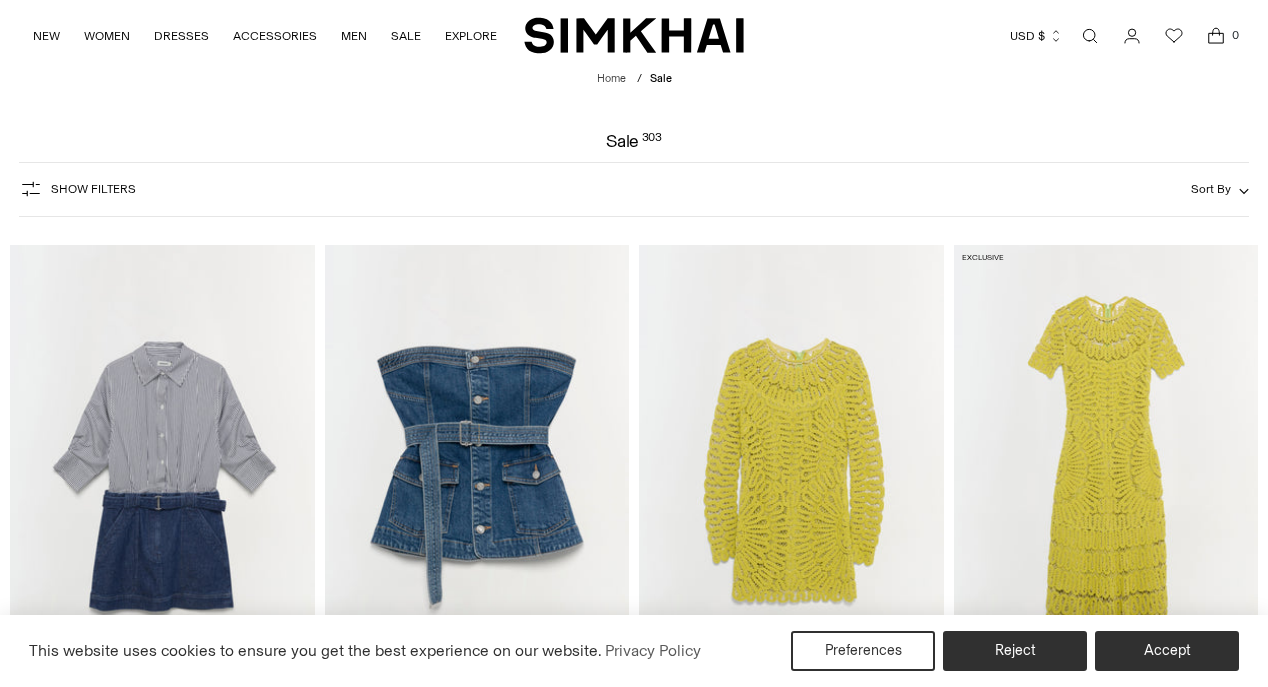 scroll, scrollTop: 0, scrollLeft: 0, axis: both 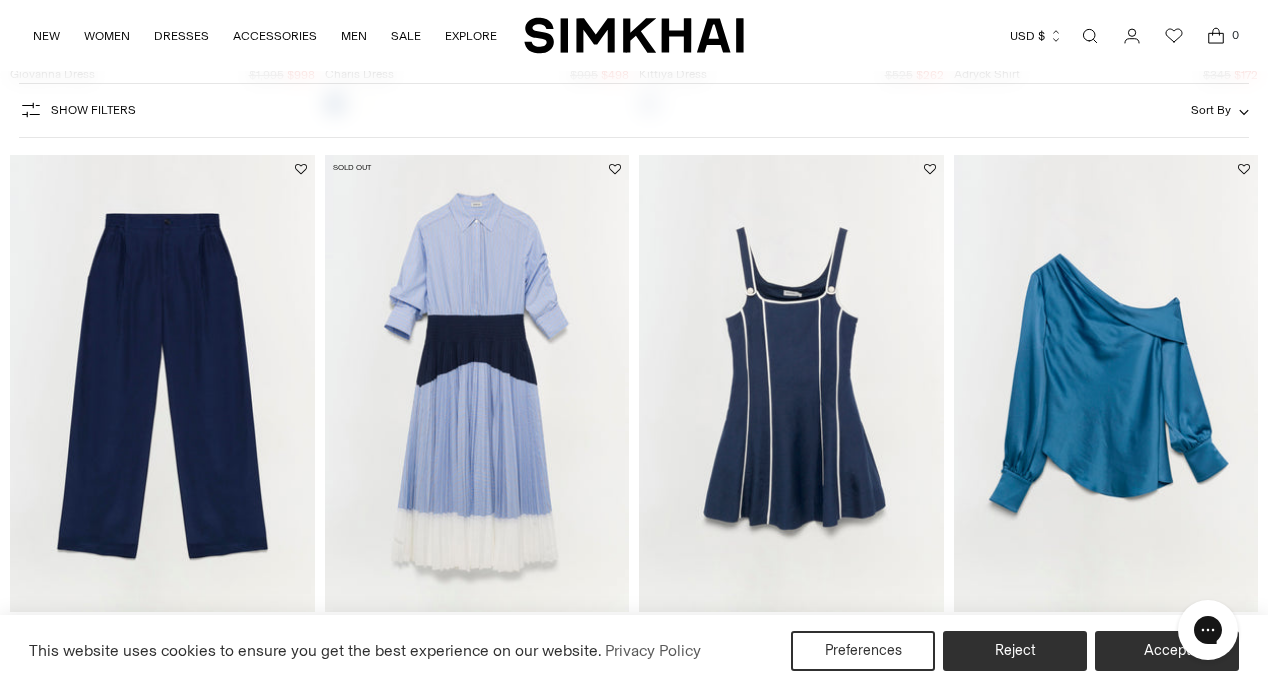 click at bounding box center (0, 0) 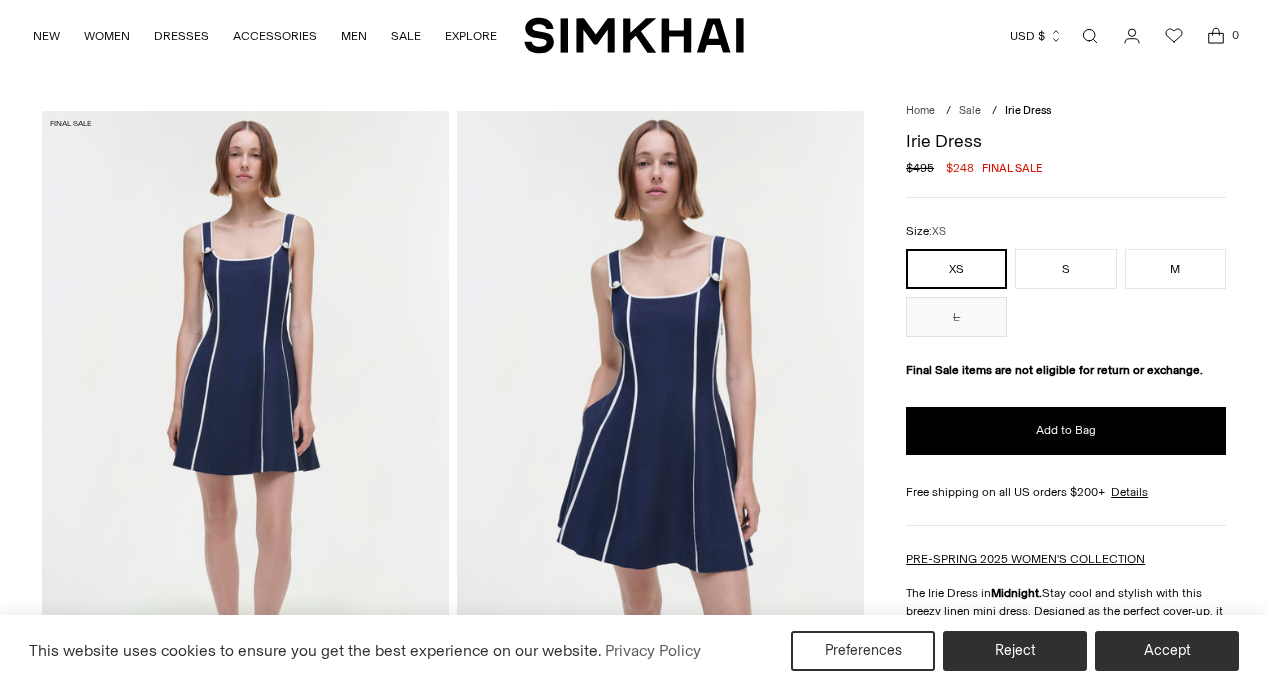 scroll, scrollTop: 0, scrollLeft: 0, axis: both 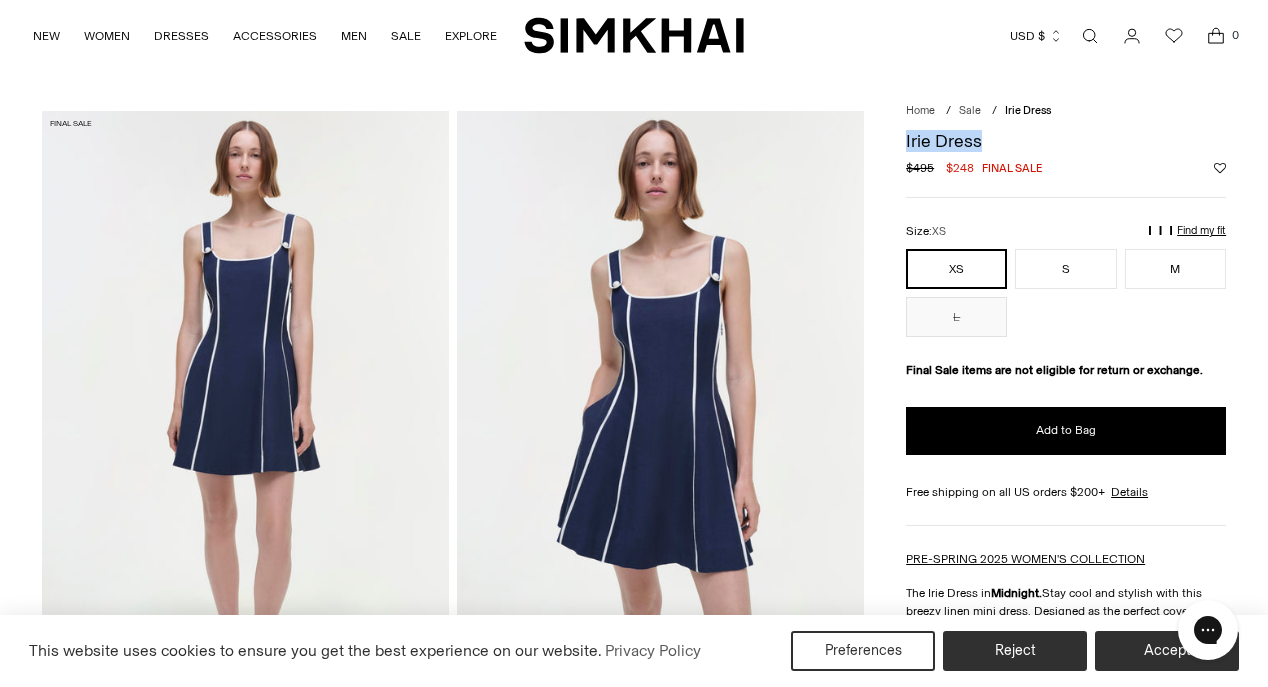 drag, startPoint x: 1018, startPoint y: 136, endPoint x: 898, endPoint y: 142, distance: 120.14991 